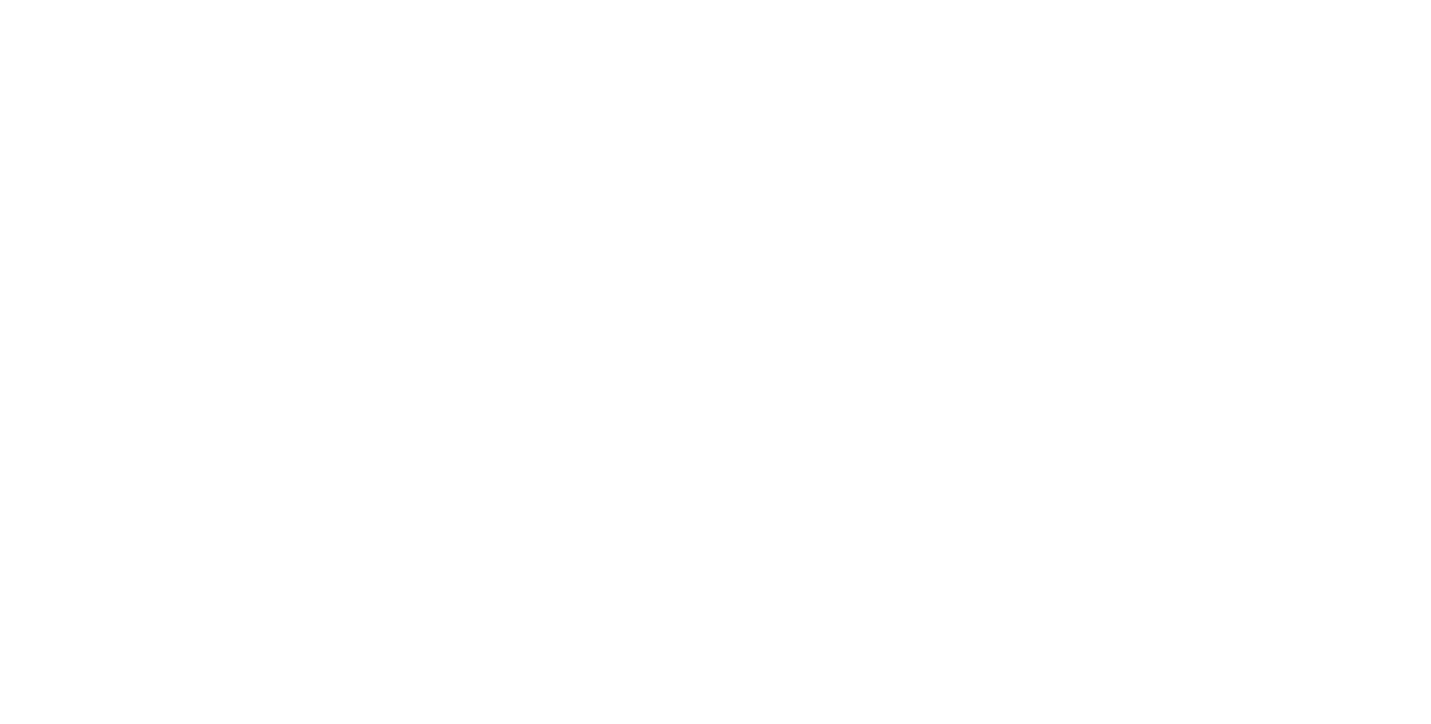 scroll, scrollTop: 0, scrollLeft: 0, axis: both 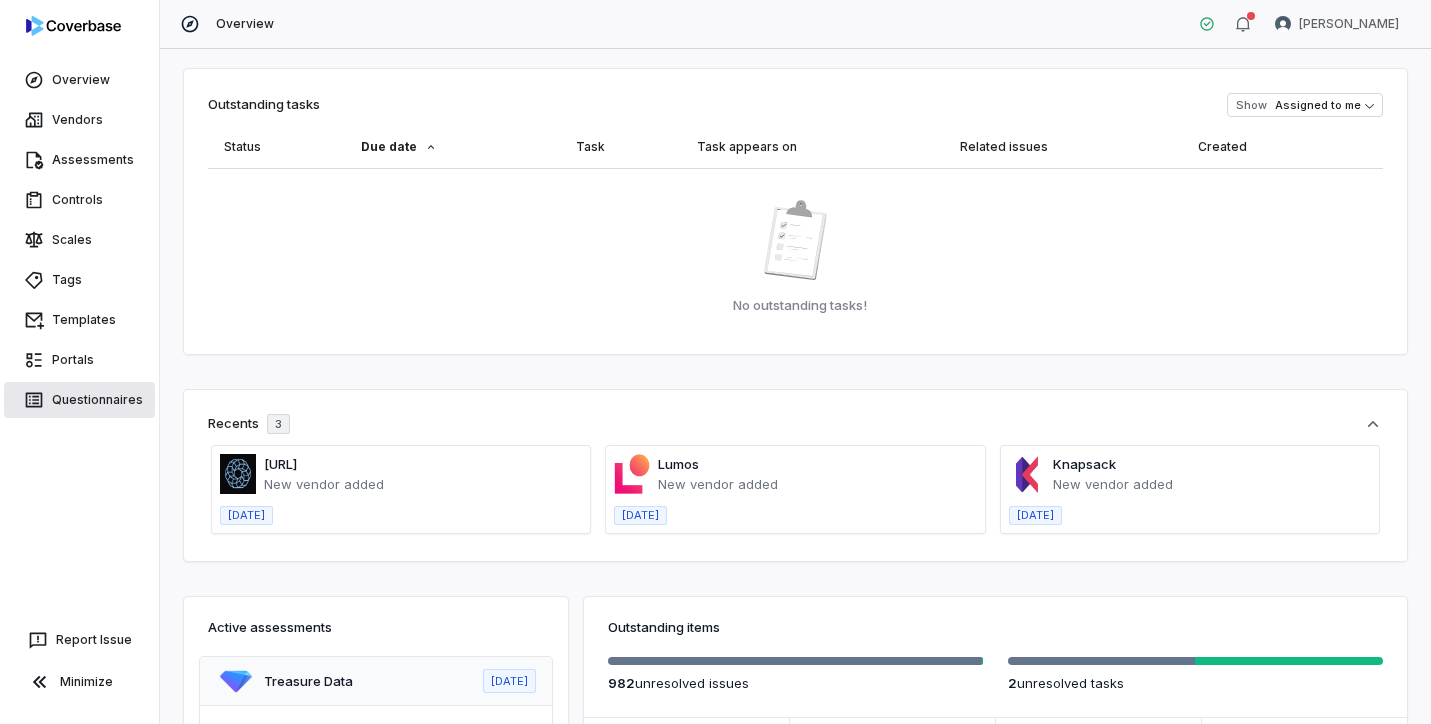 click on "Questionnaires" at bounding box center [79, 400] 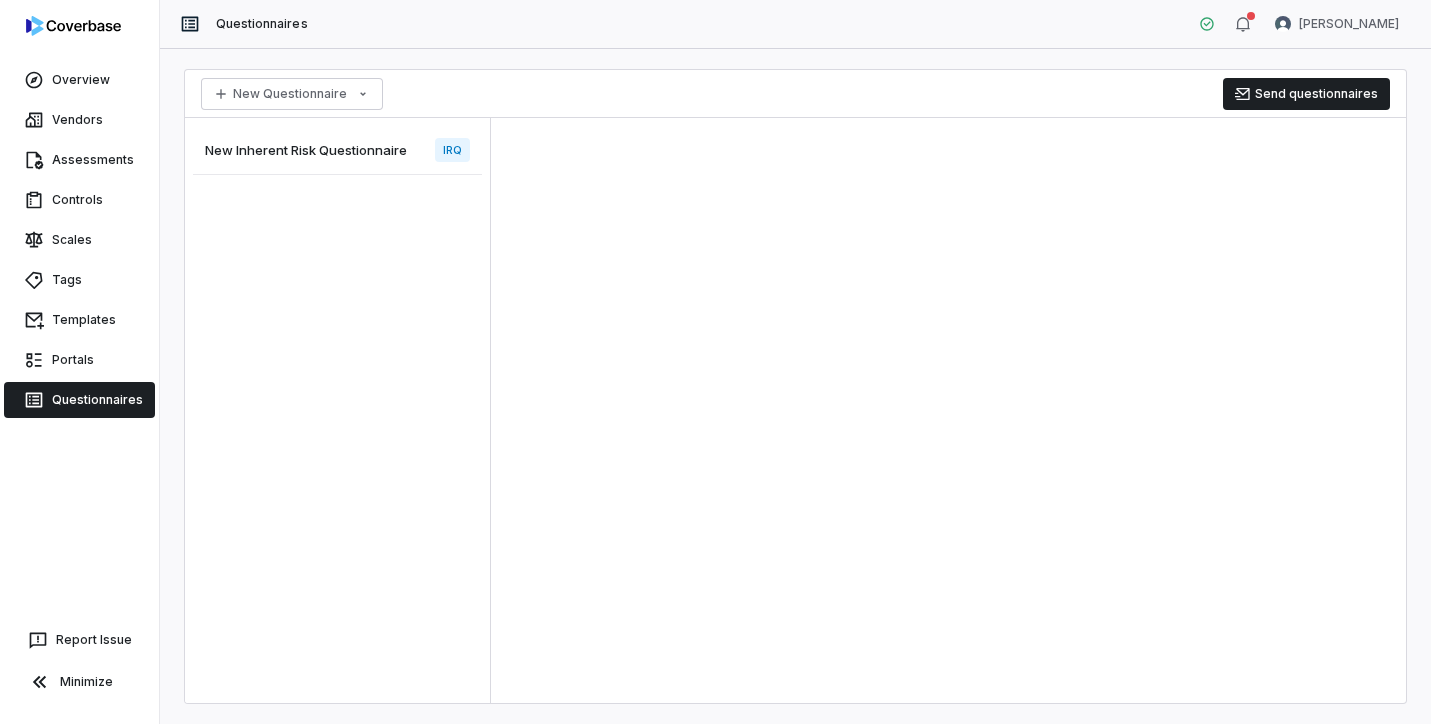 click on "New Inherent Risk Questionnaire IRQ" at bounding box center (337, 150) 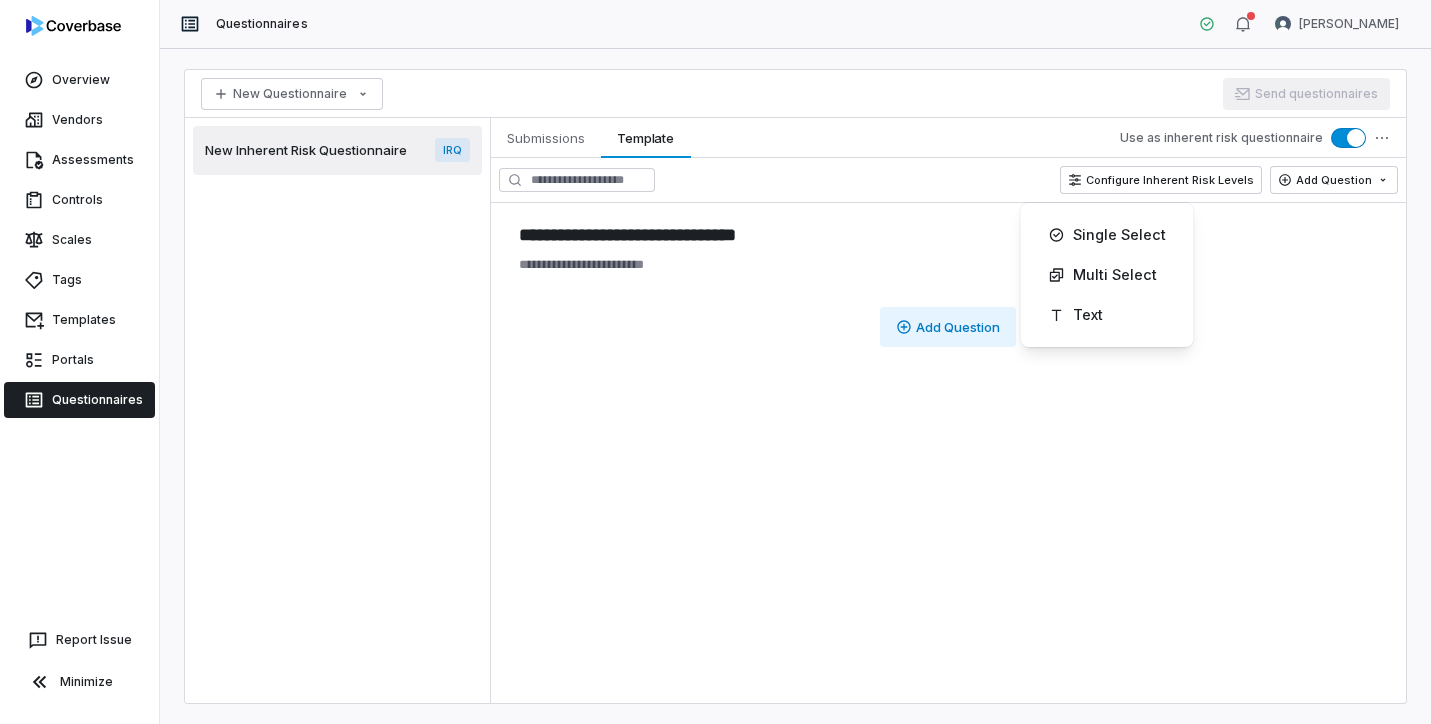 click on "**********" at bounding box center [715, 362] 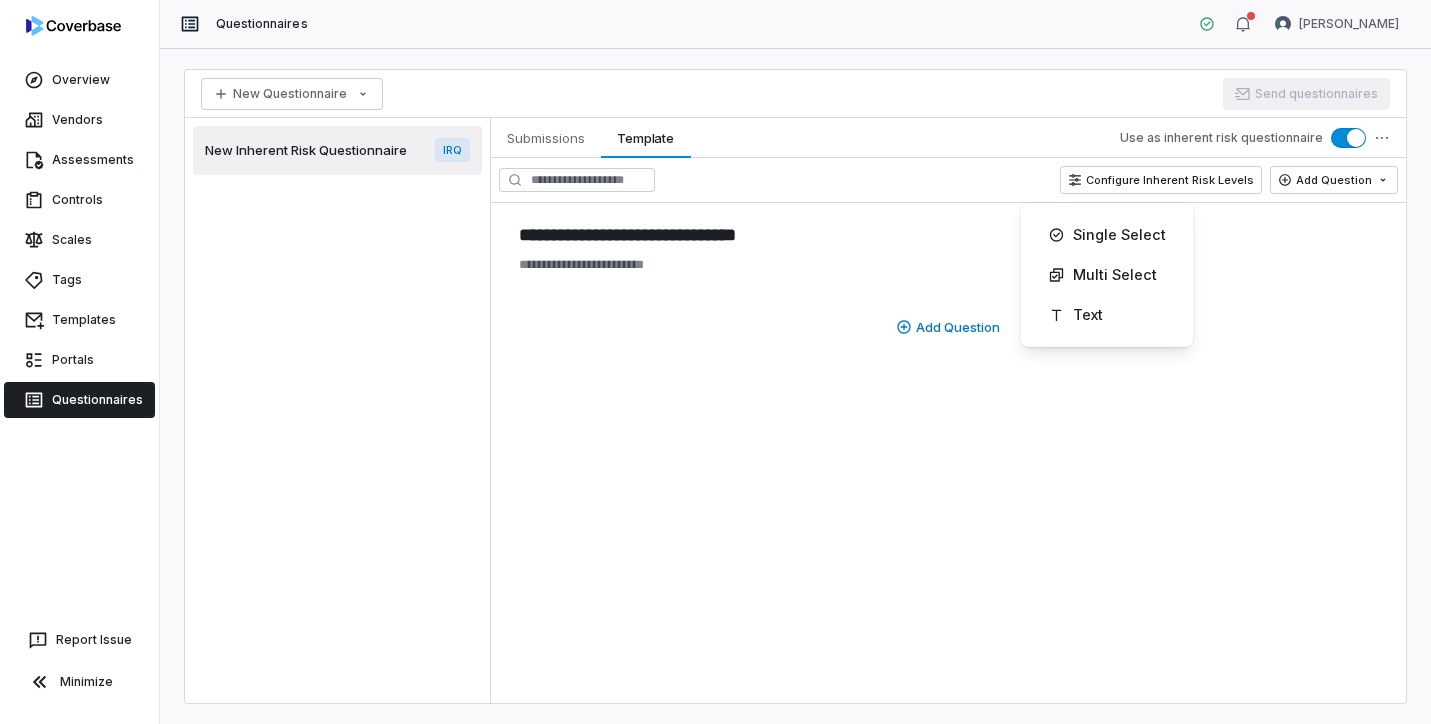 click on "**********" at bounding box center [715, 362] 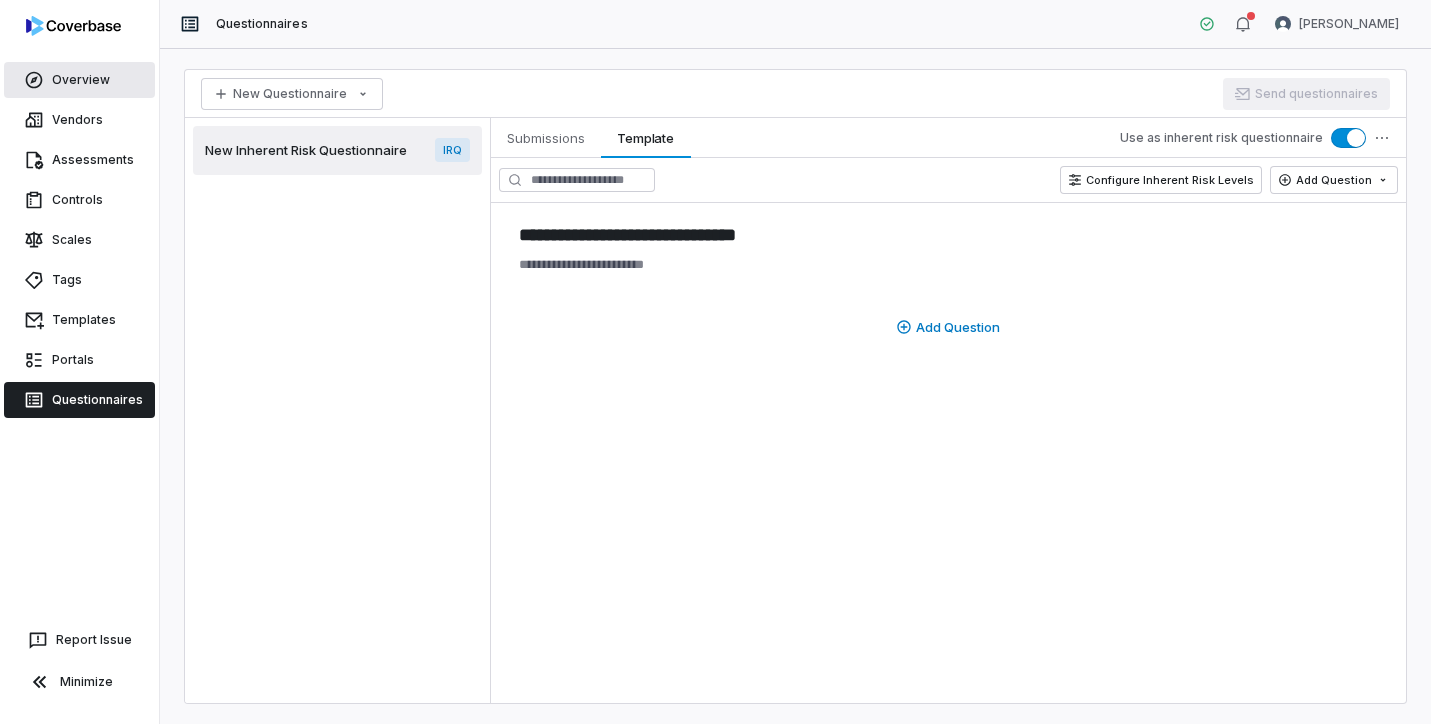 click on "Overview" at bounding box center (79, 80) 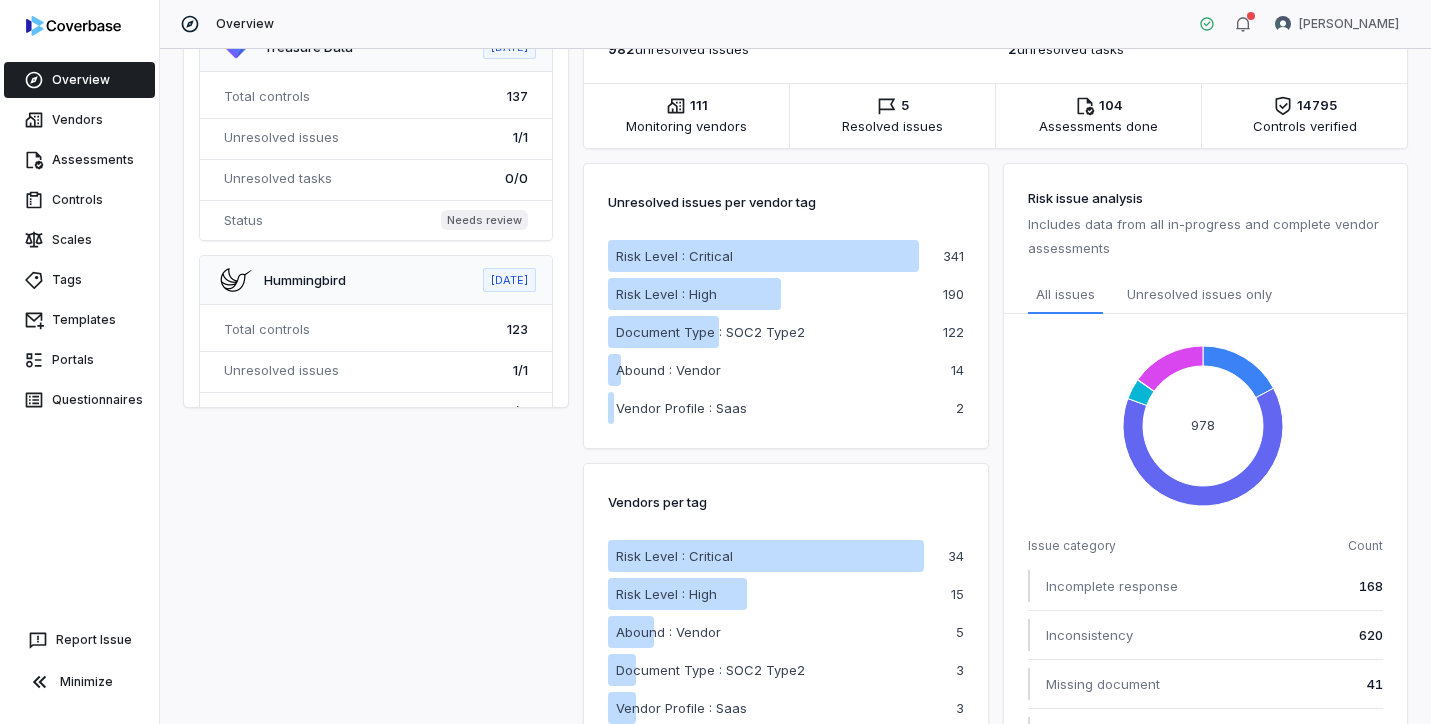 scroll, scrollTop: 746, scrollLeft: 0, axis: vertical 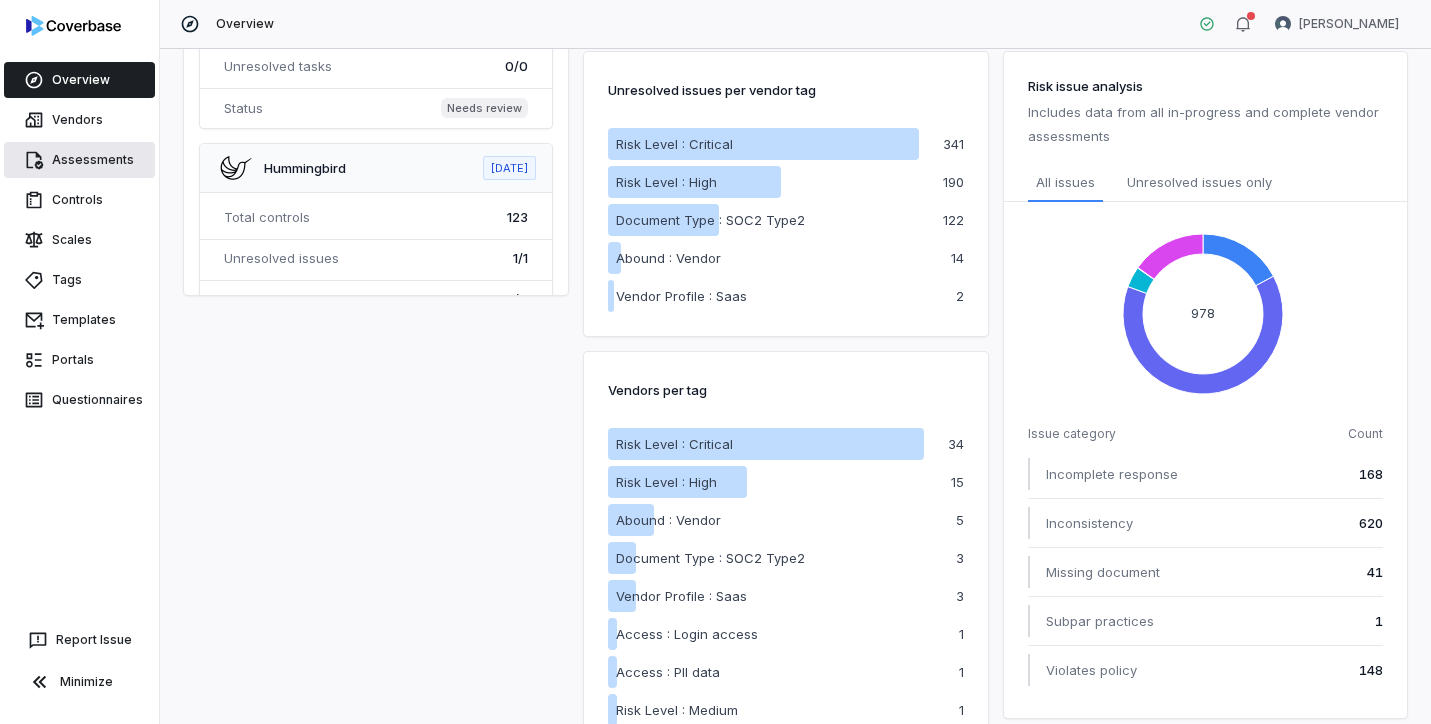click on "Assessments" at bounding box center [79, 160] 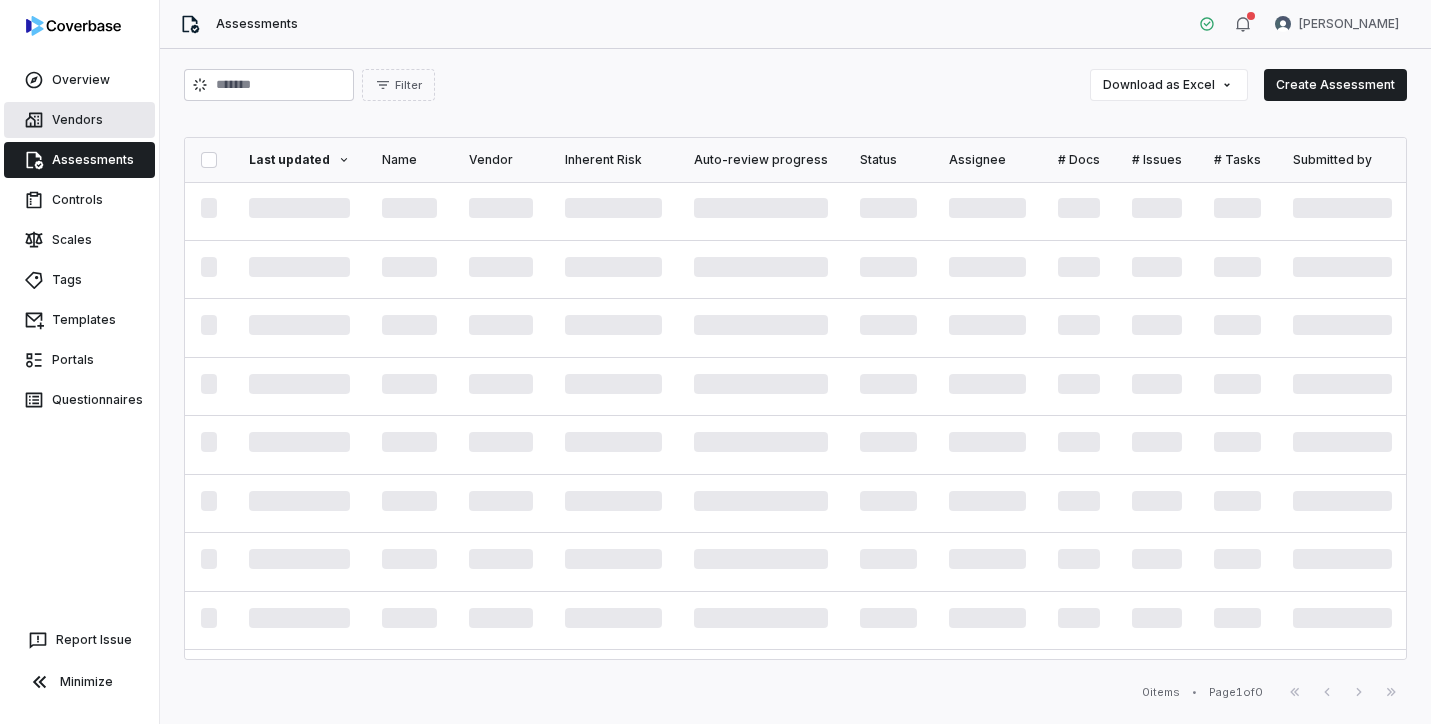 click on "Vendors" at bounding box center (79, 120) 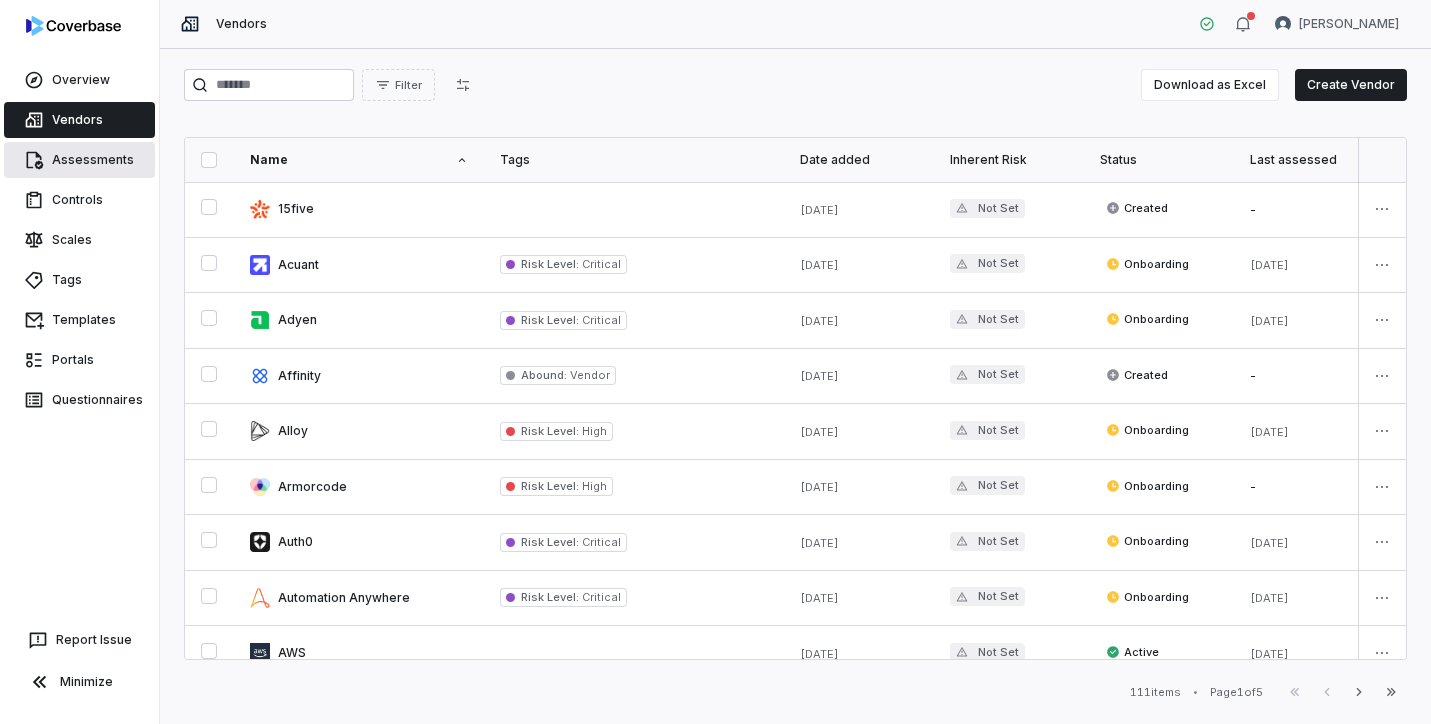 click on "Assessments" at bounding box center [79, 160] 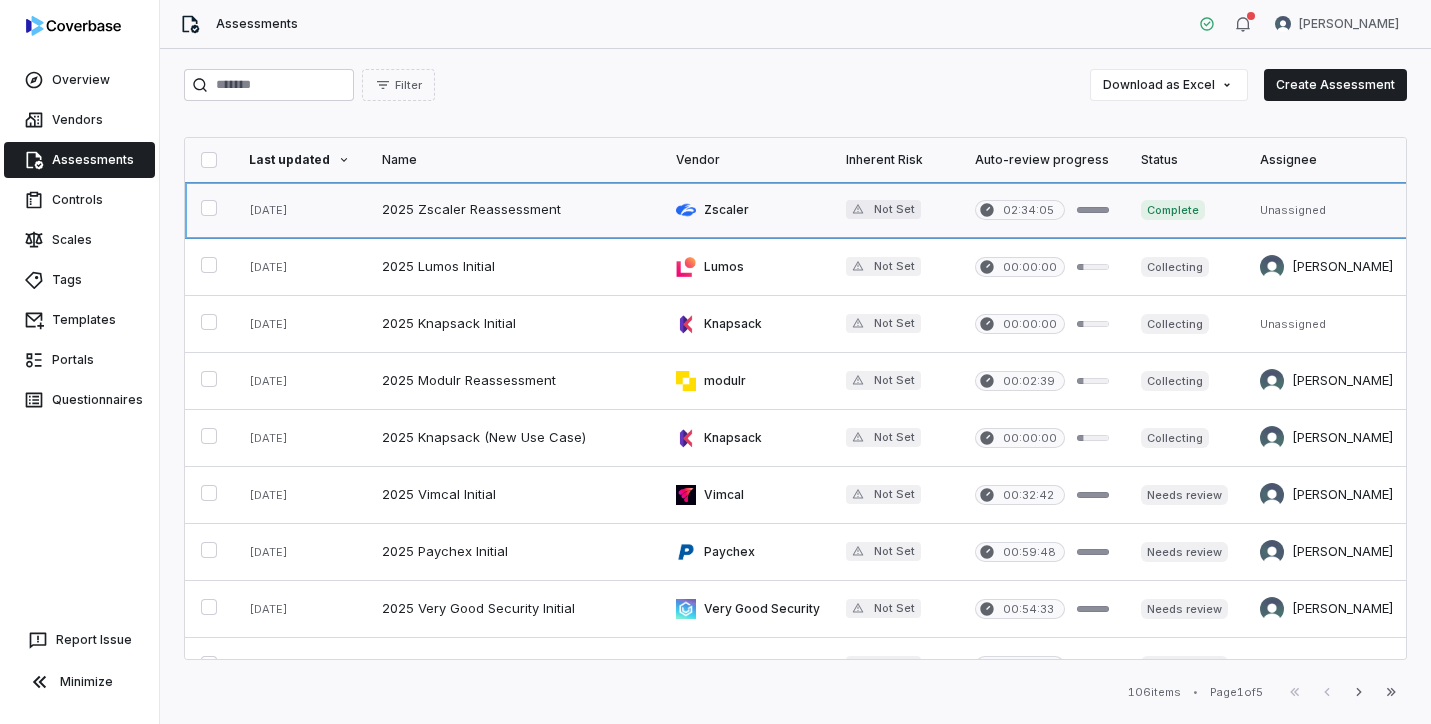 click at bounding box center [513, 210] 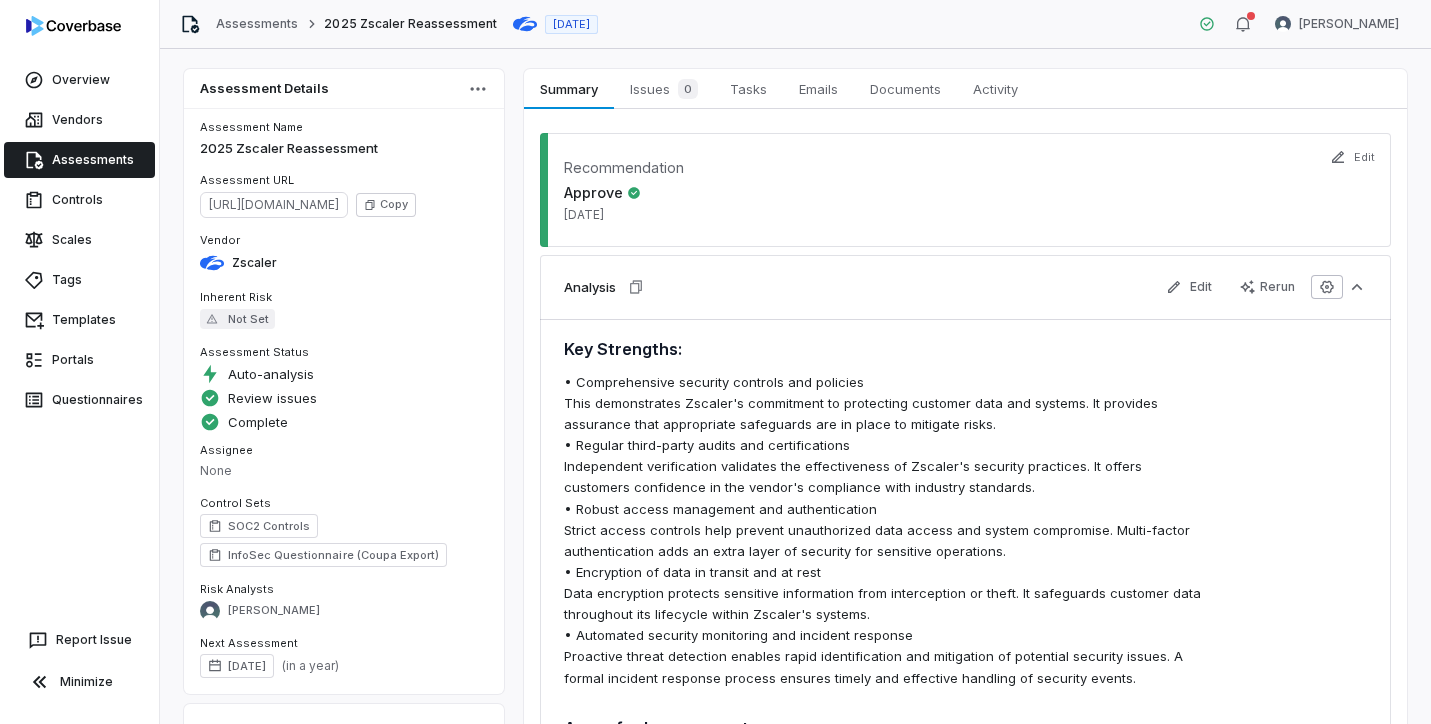 click at bounding box center [1327, 287] 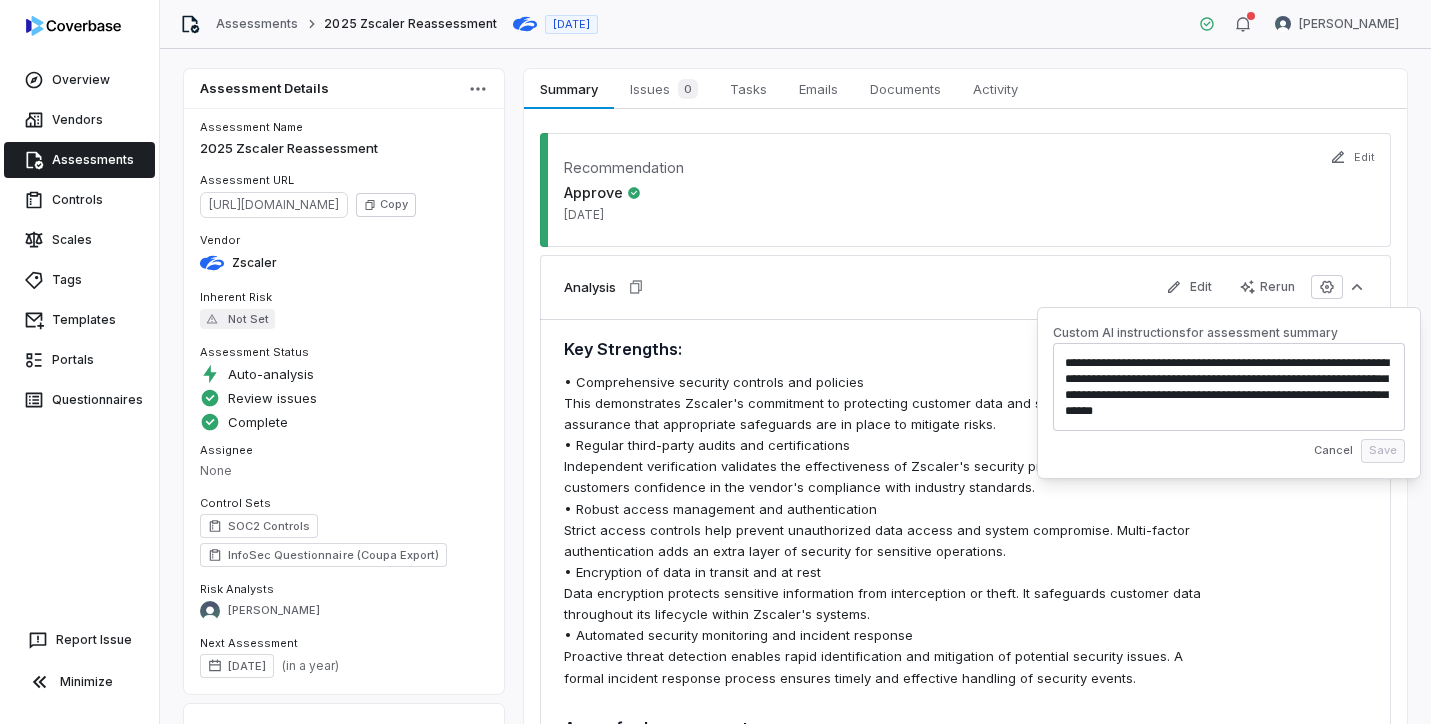 click on "Key Strengths:
• Comprehensive security controls and policies
This demonstrates Zscaler's commitment to protecting customer data and systems. It provides assurance that appropriate safeguards are in place to mitigate risks.
• Regular third-party audits and certifications
Independent verification validates the effectiveness of Zscaler's security practices. It offers customers confidence in the vendor's compliance with industry standards.
• Robust access management and authentication
Strict access controls help prevent unauthorized data access and system compromise. Multi-factor authentication adds an extra layer of security for sensitive operations.
• Encryption of data in transit and at rest
Data encryption protects sensitive information from interception or theft. It safeguards customer data throughout its lifecycle within Zscaler's systems.
Areas for Improvement:
Overall Assessment:" at bounding box center (965, 700) 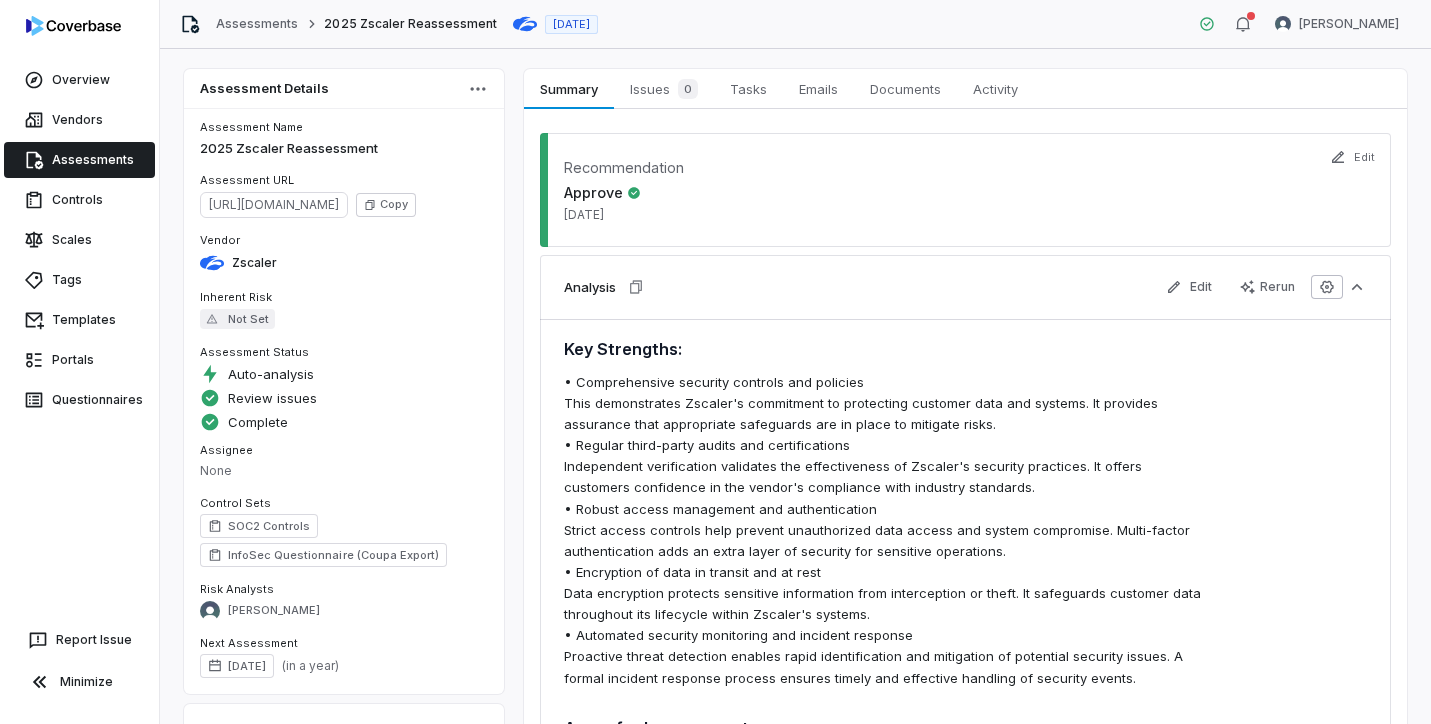 click at bounding box center (1327, 287) 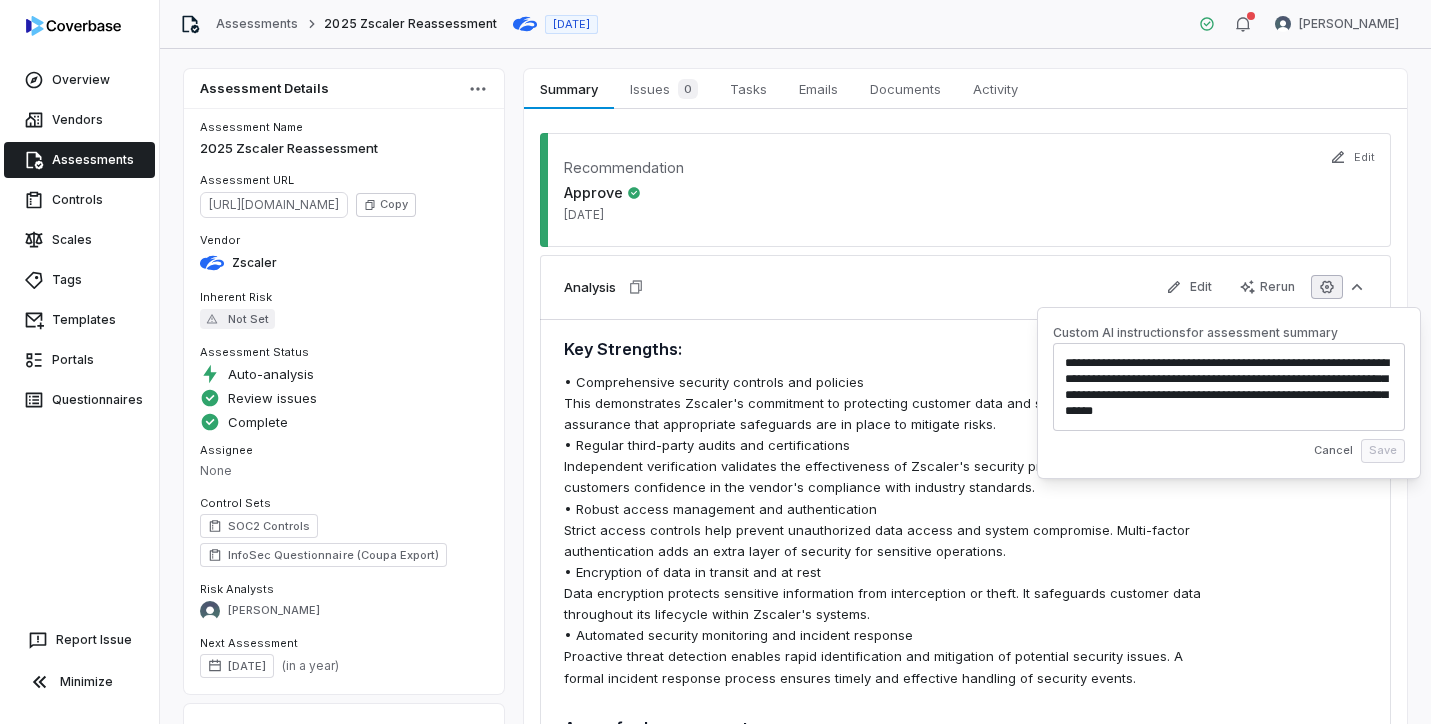 type on "*" 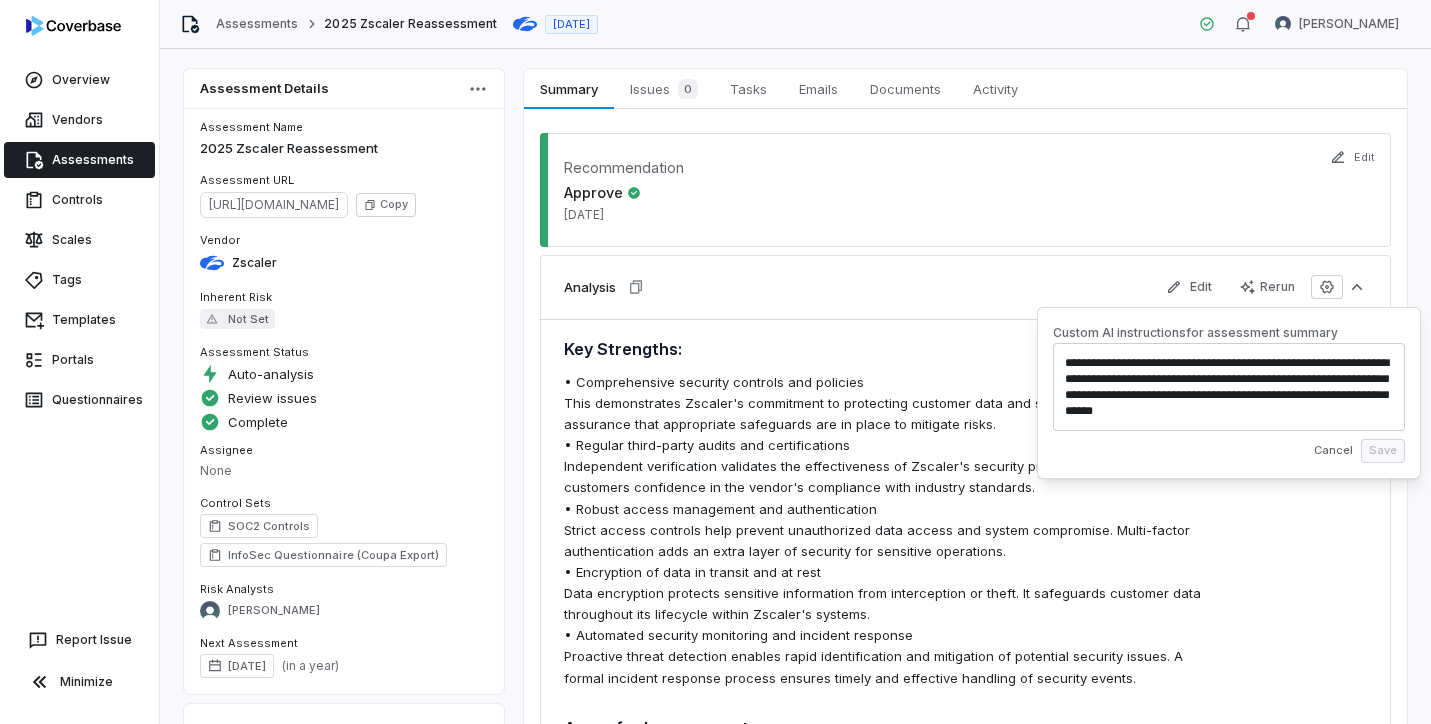 click on "Key Strengths:
• Comprehensive security controls and policies
This demonstrates Zscaler's commitment to protecting customer data and systems. It provides assurance that appropriate safeguards are in place to mitigate risks.
• Regular third-party audits and certifications
Independent verification validates the effectiveness of Zscaler's security practices. It offers customers confidence in the vendor's compliance with industry standards.
• Robust access management and authentication
Strict access controls help prevent unauthorized data access and system compromise. Multi-factor authentication adds an extra layer of security for sensitive operations.
• Encryption of data in transit and at rest
Data encryption protects sensitive information from interception or theft. It safeguards customer data throughout its lifecycle within Zscaler's systems.
Areas for Improvement:
Overall Assessment:" at bounding box center [965, 700] 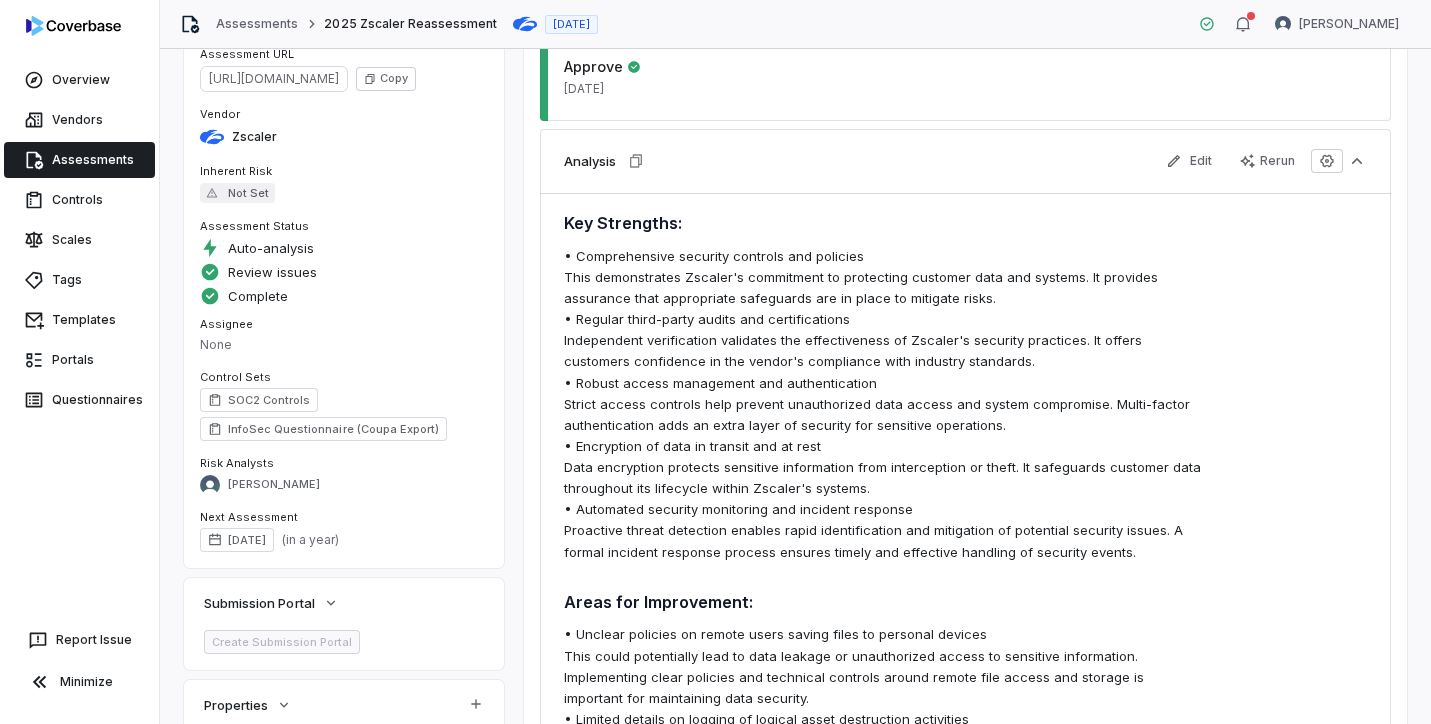 scroll, scrollTop: 131, scrollLeft: 0, axis: vertical 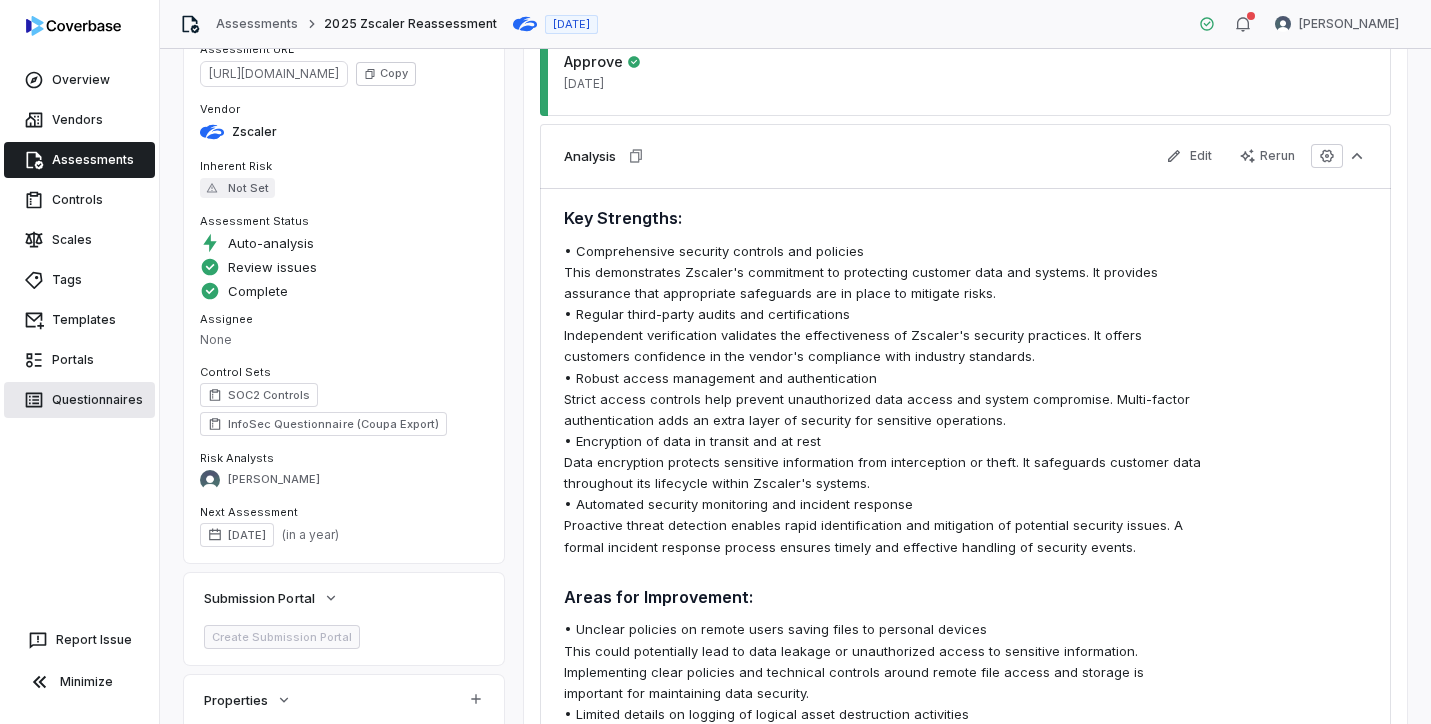 click on "Questionnaires" at bounding box center (79, 400) 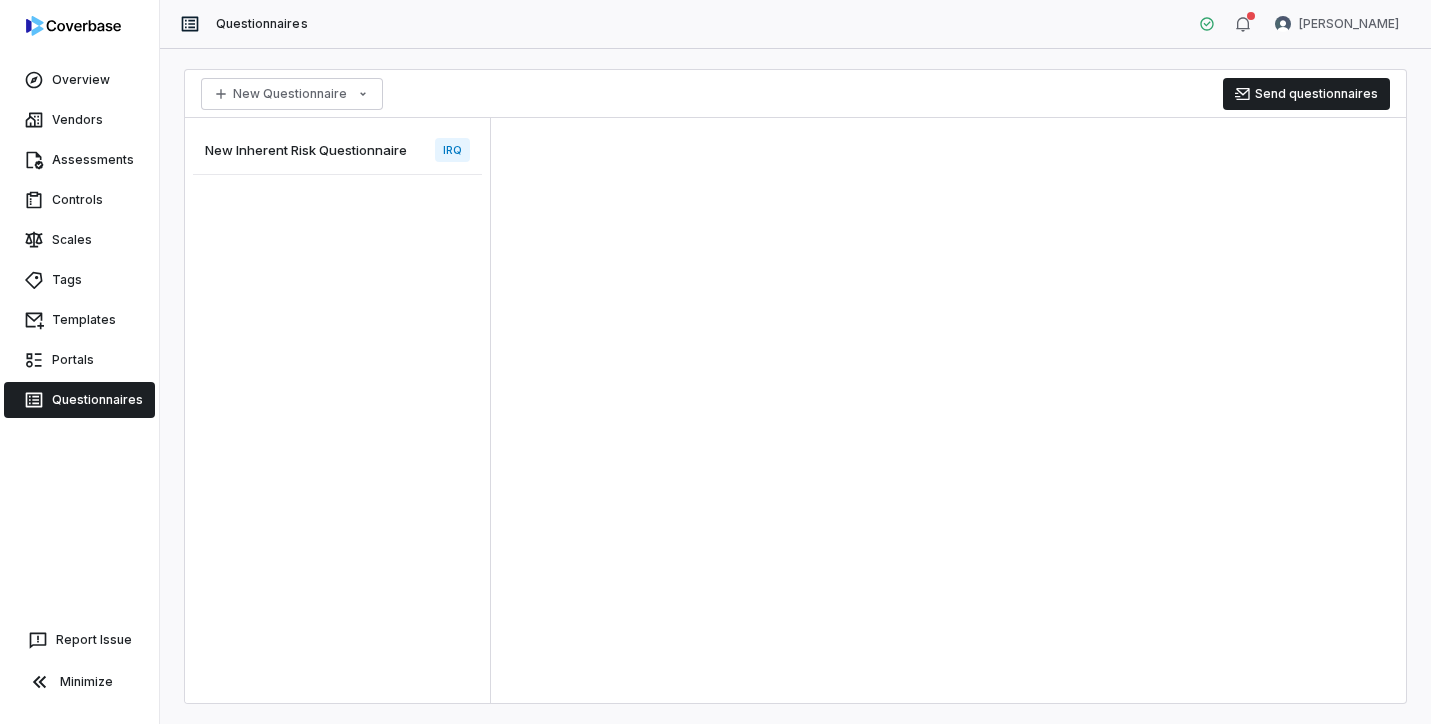 click on "New Inherent Risk Questionnaire" at bounding box center [306, 150] 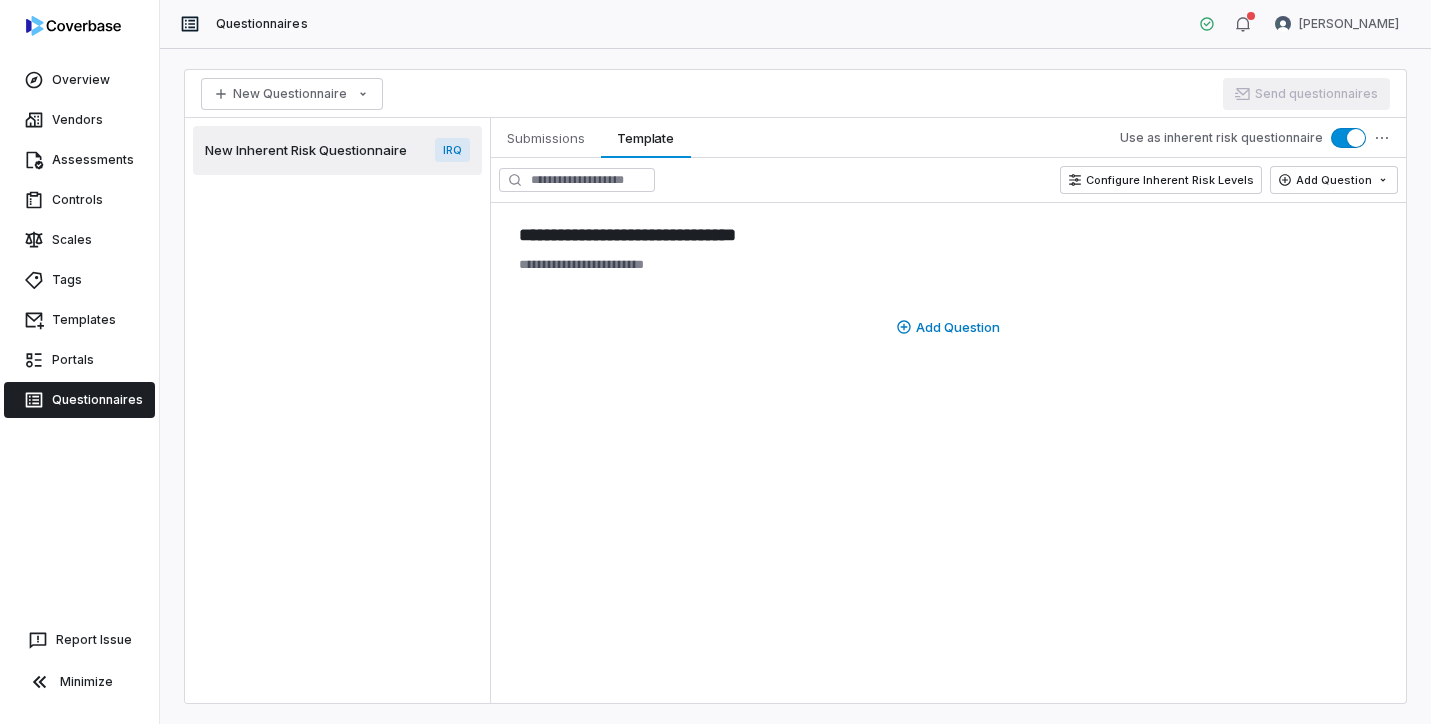 click on "Configure Inherent Risk Levels Add Question" at bounding box center [948, 180] 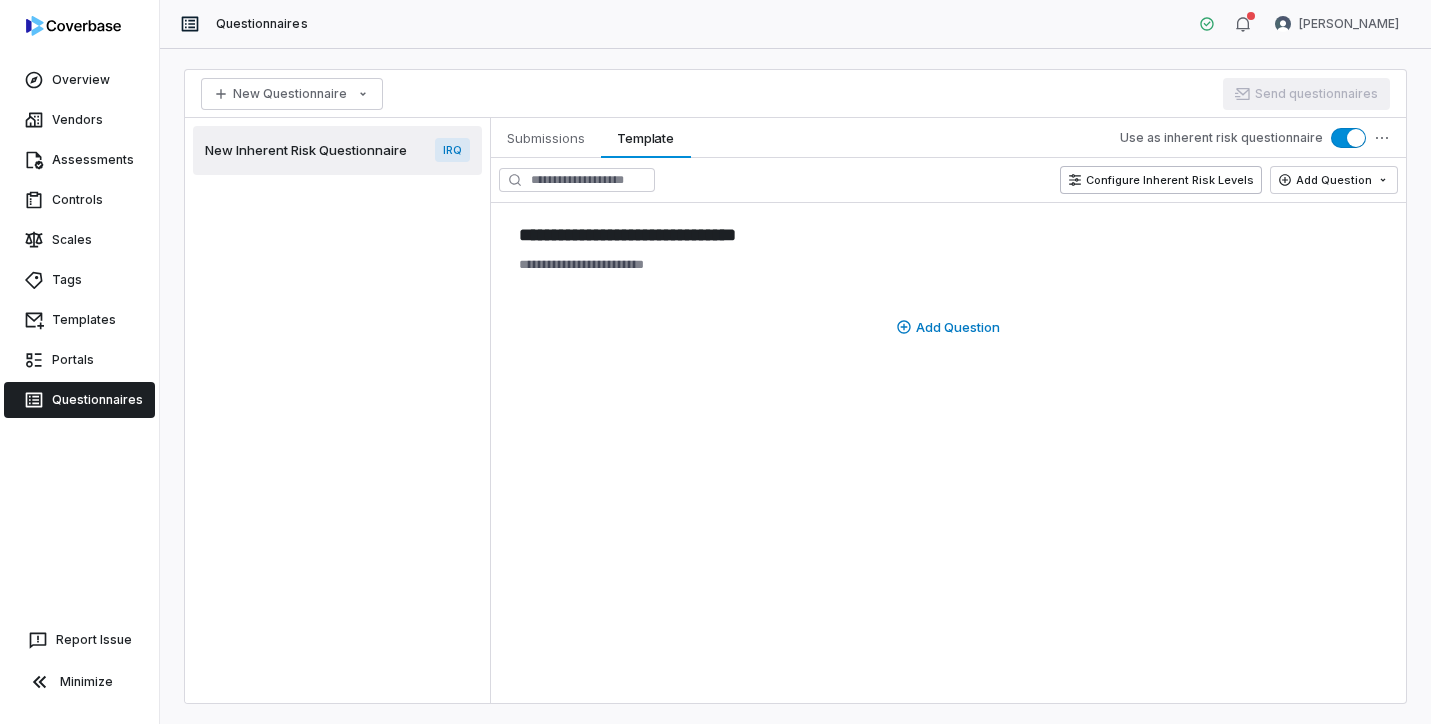 click on "Configure Inherent Risk Levels" at bounding box center (1161, 180) 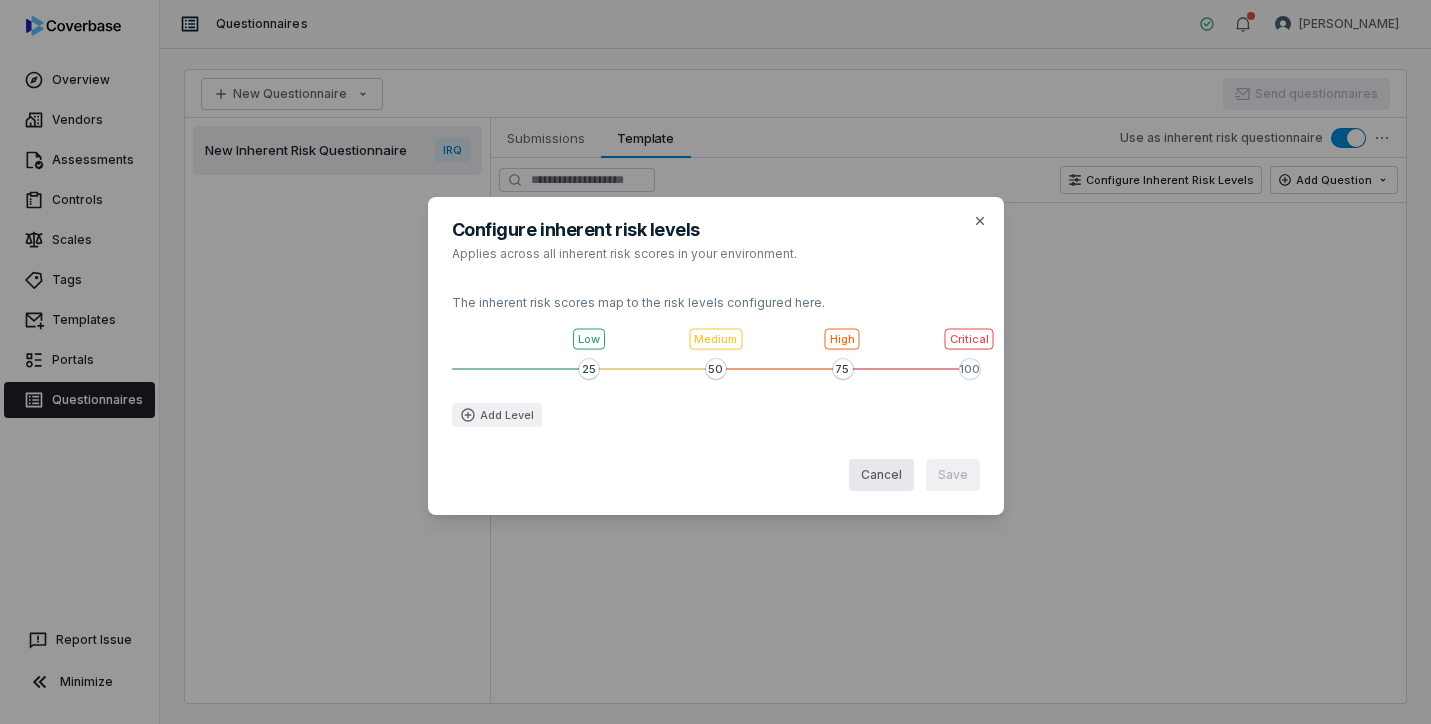 click on "Cancel" at bounding box center (881, 475) 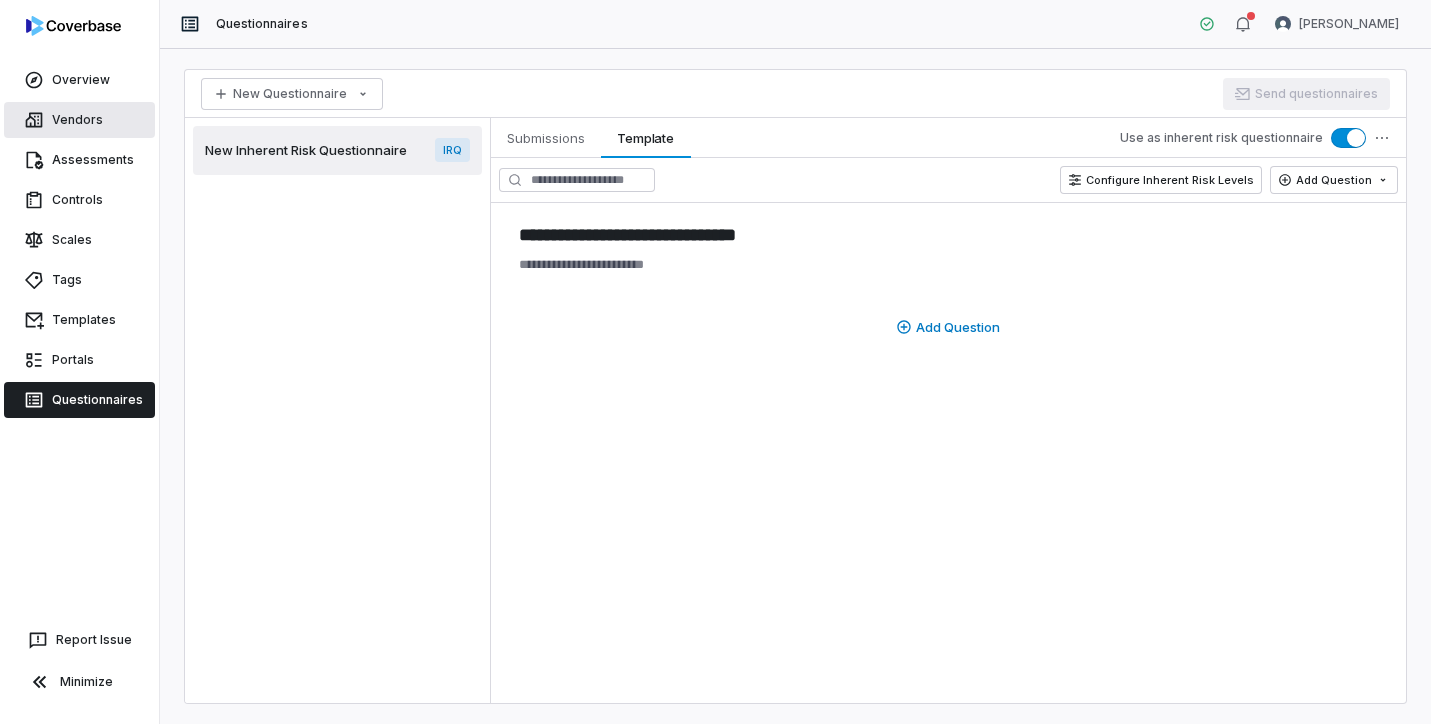 click on "Vendors" at bounding box center (79, 120) 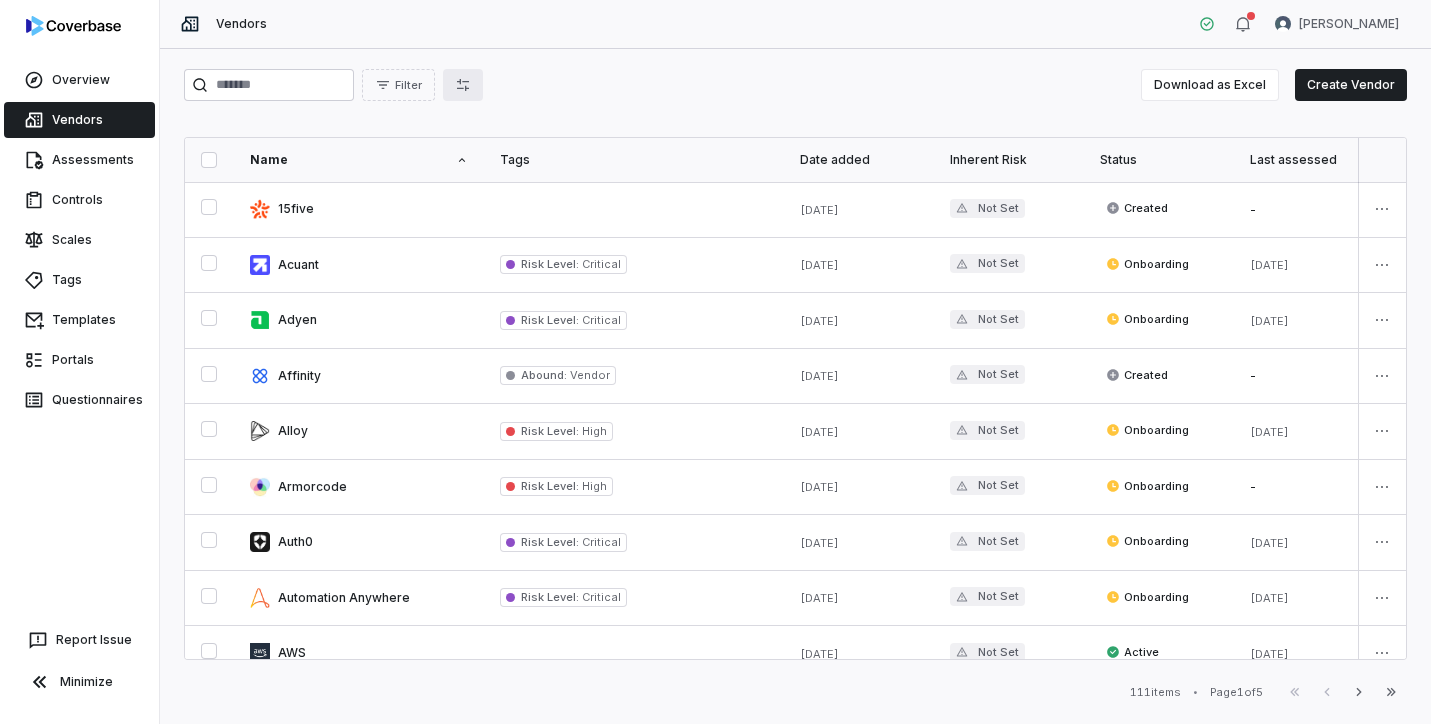 click at bounding box center [463, 85] 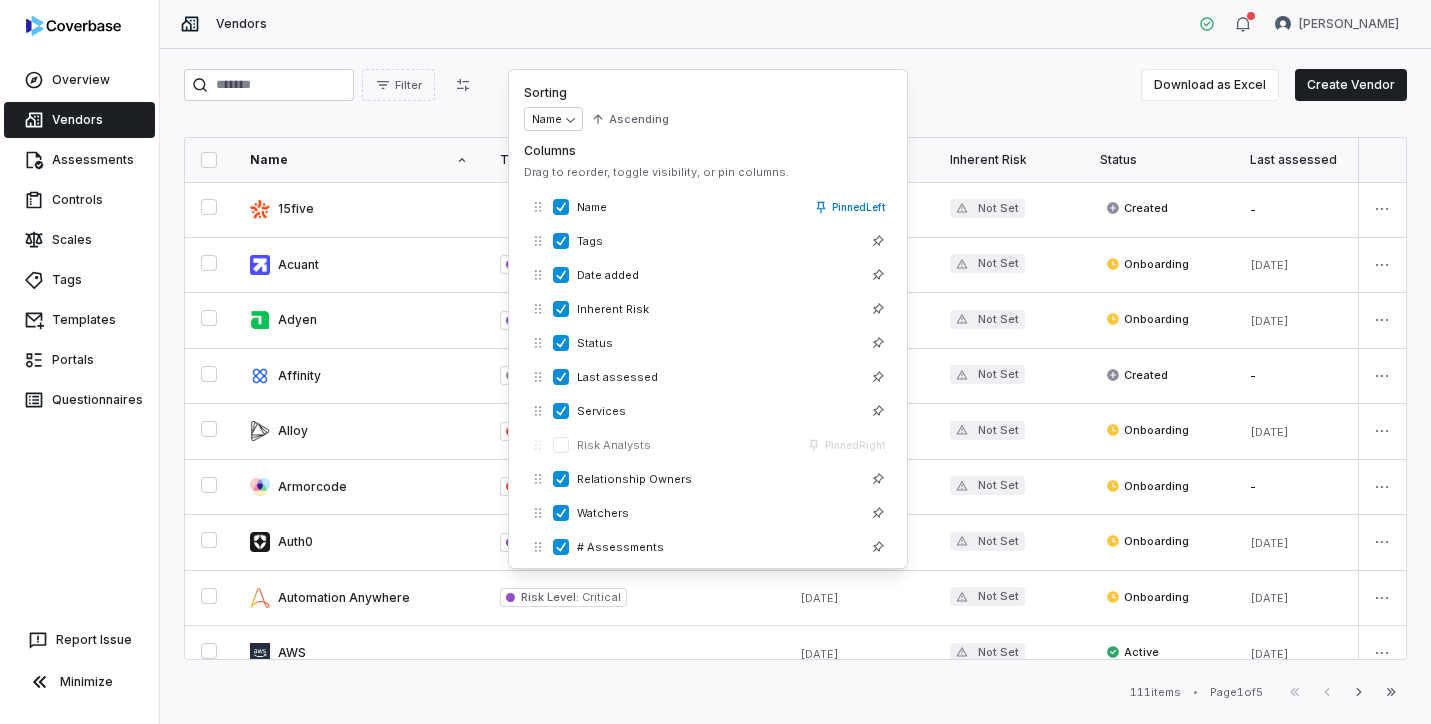 click on "Vendors [PERSON_NAME]" at bounding box center [795, 24] 